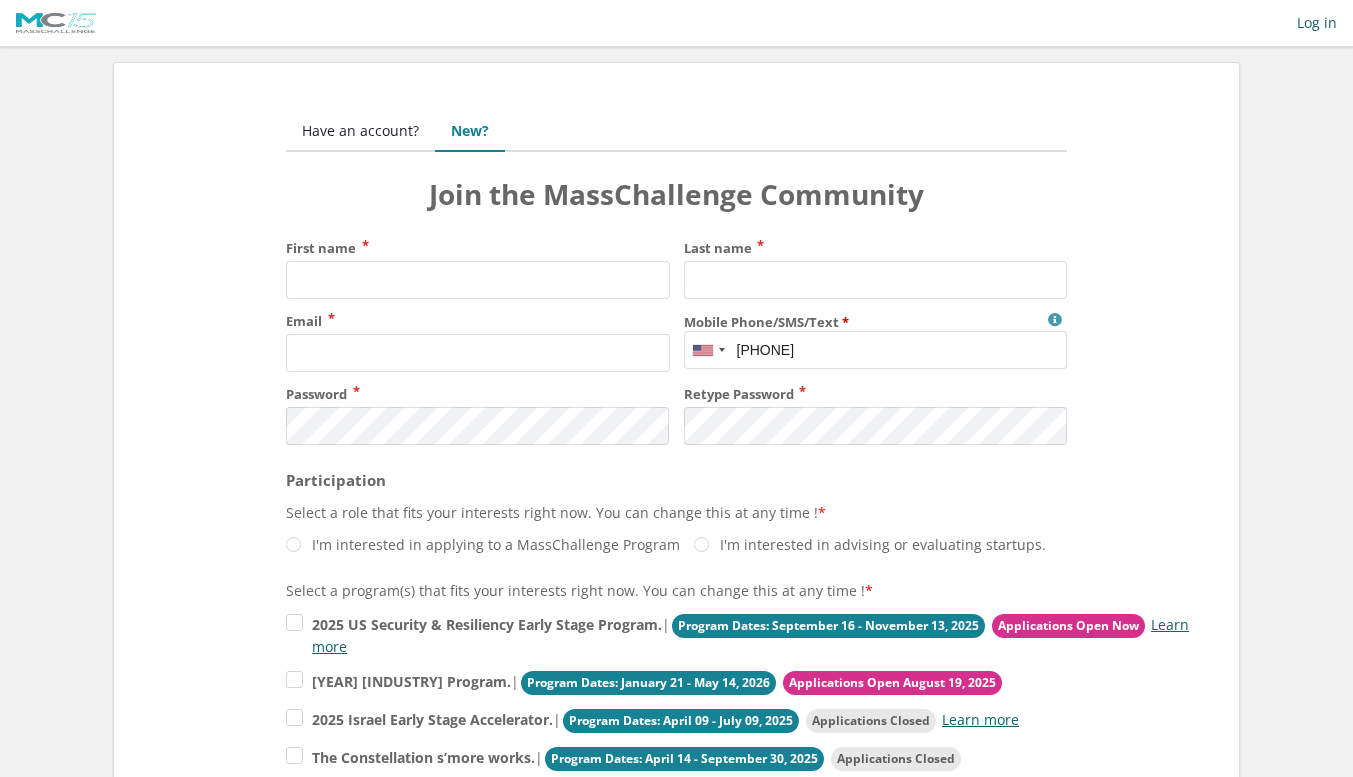 scroll, scrollTop: 0, scrollLeft: 0, axis: both 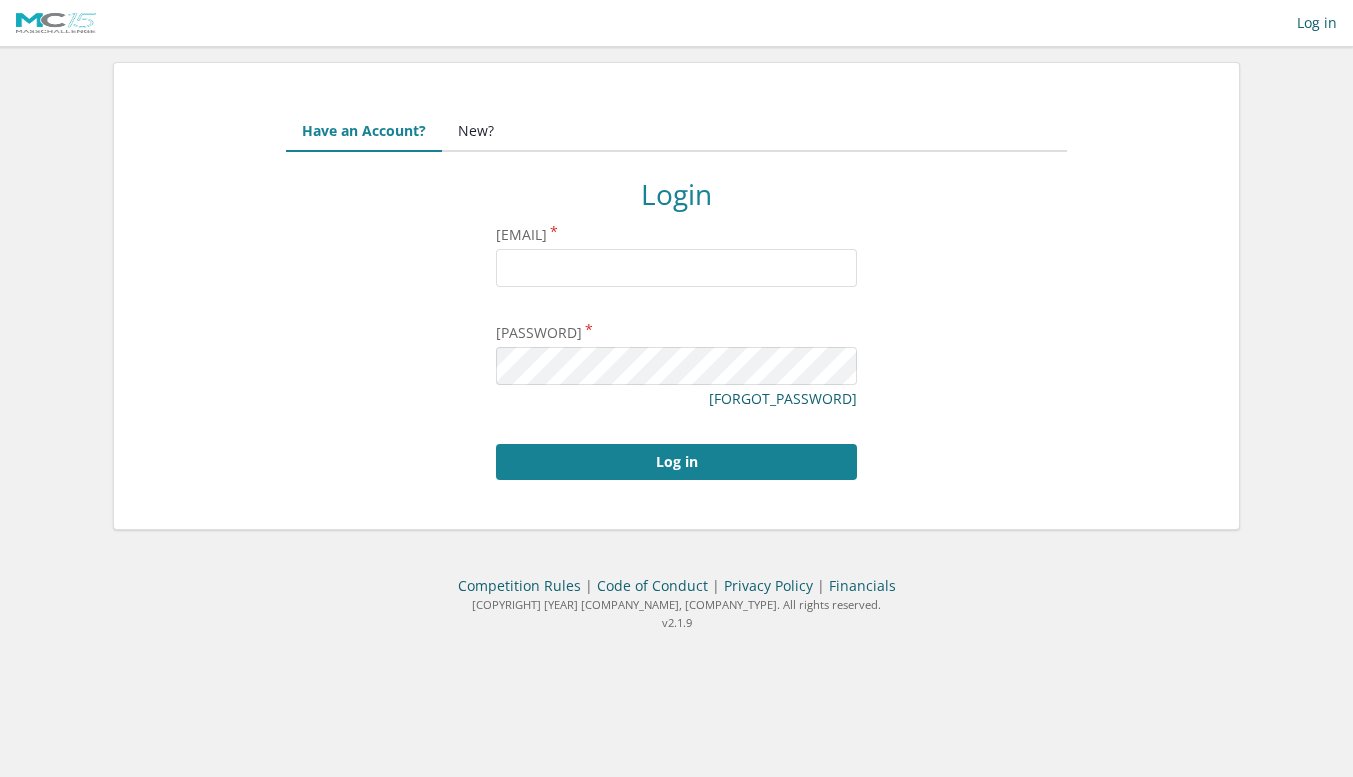 click on "New?" at bounding box center [476, 132] 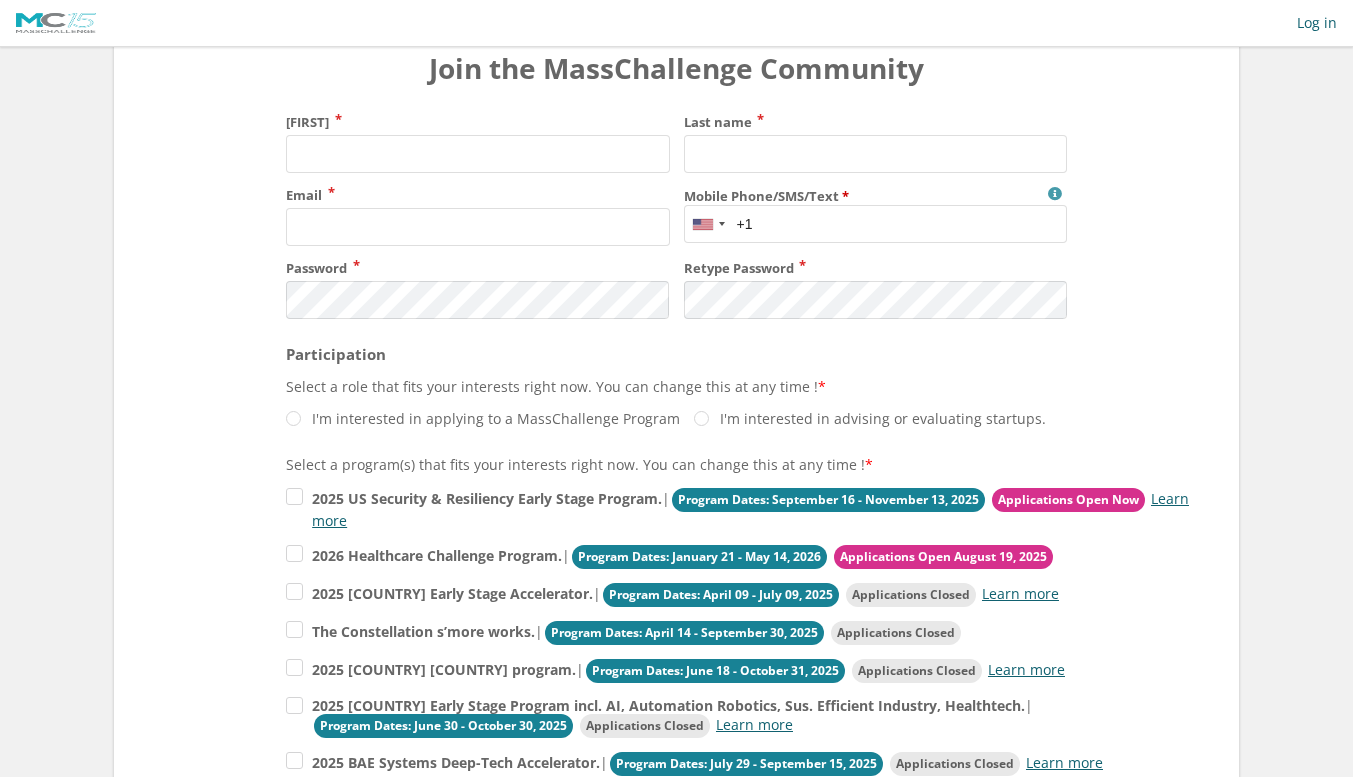 scroll, scrollTop: 125, scrollLeft: 0, axis: vertical 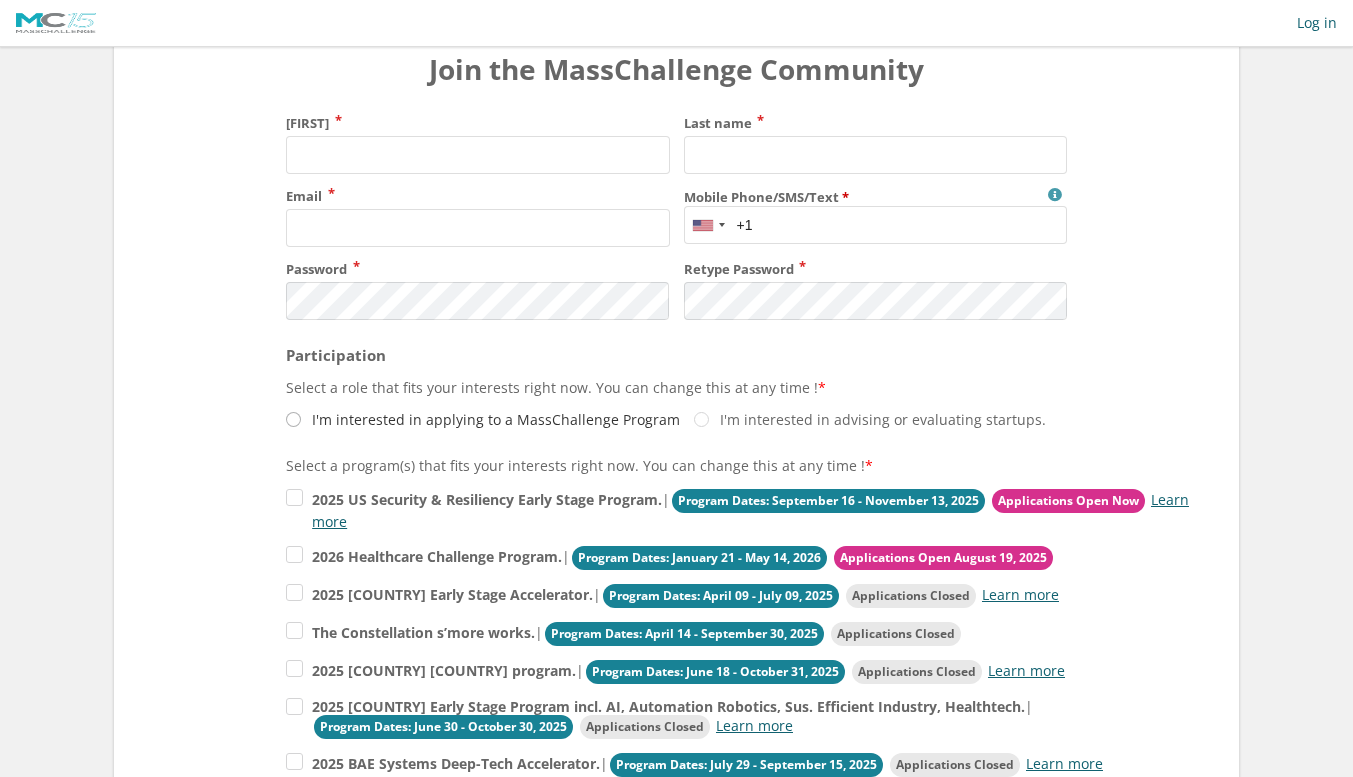 click on "I'm interested in applying to a MassChallenge
Program" at bounding box center (483, 419) 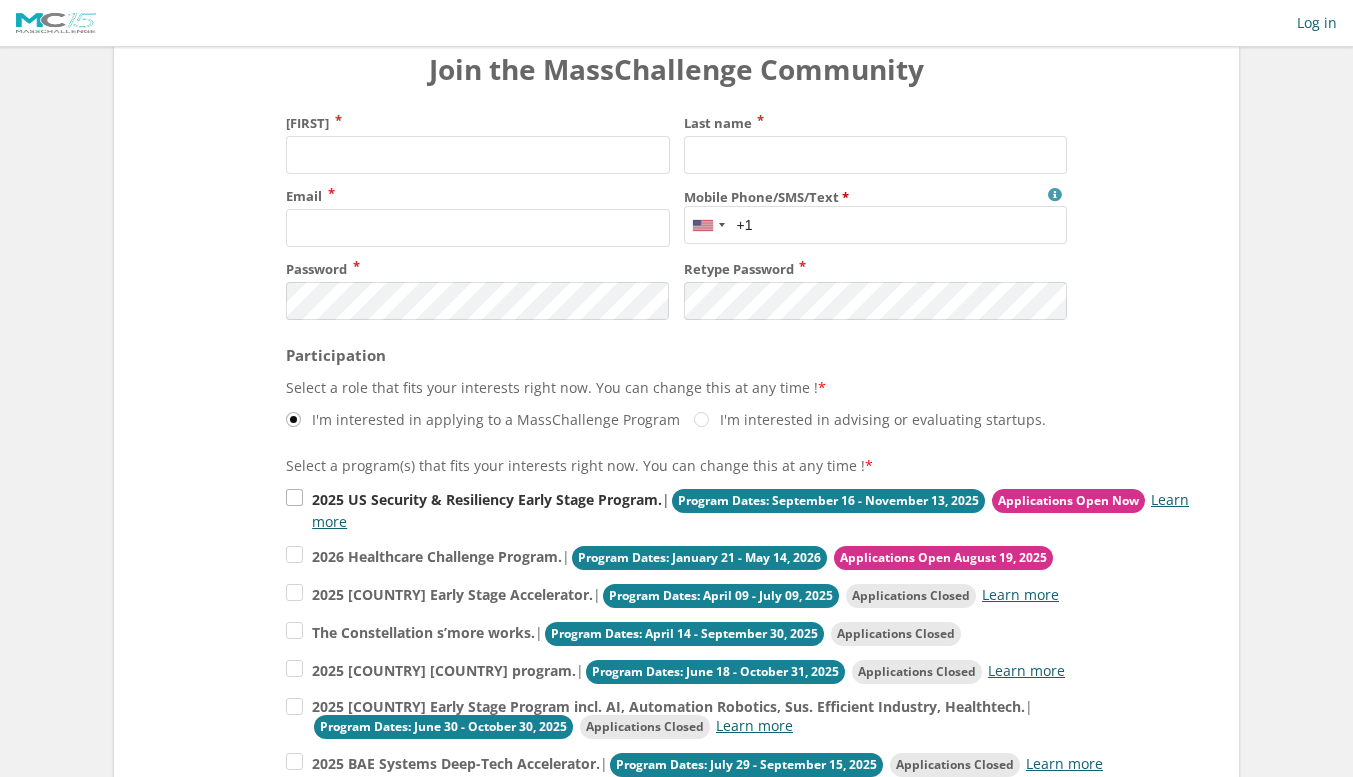 click on "2025 [COUNTRY] Security & Resiliency Early Stage Program.   |
Program Dates:
September 16 - November 13, 2025
Applications Open Now
Learn more" at bounding box center [741, 509] 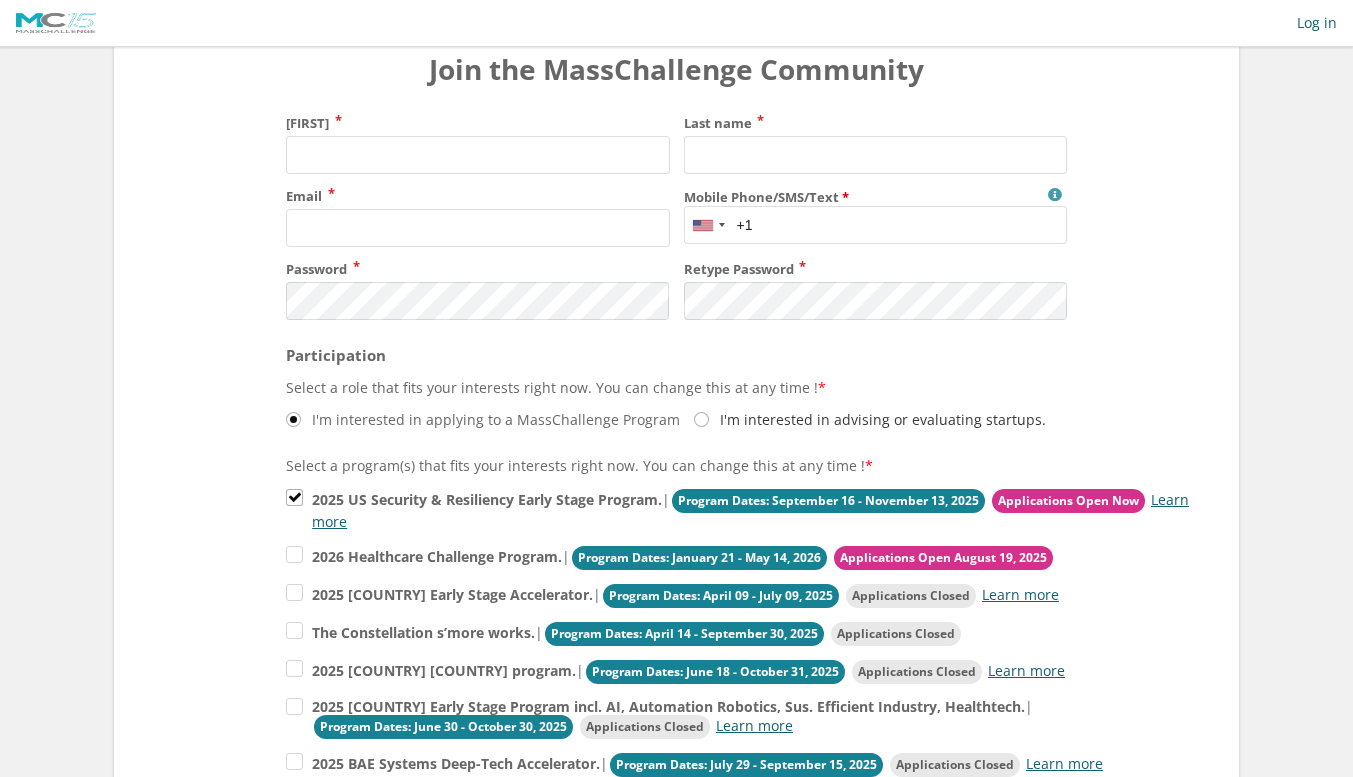 scroll, scrollTop: 478, scrollLeft: 0, axis: vertical 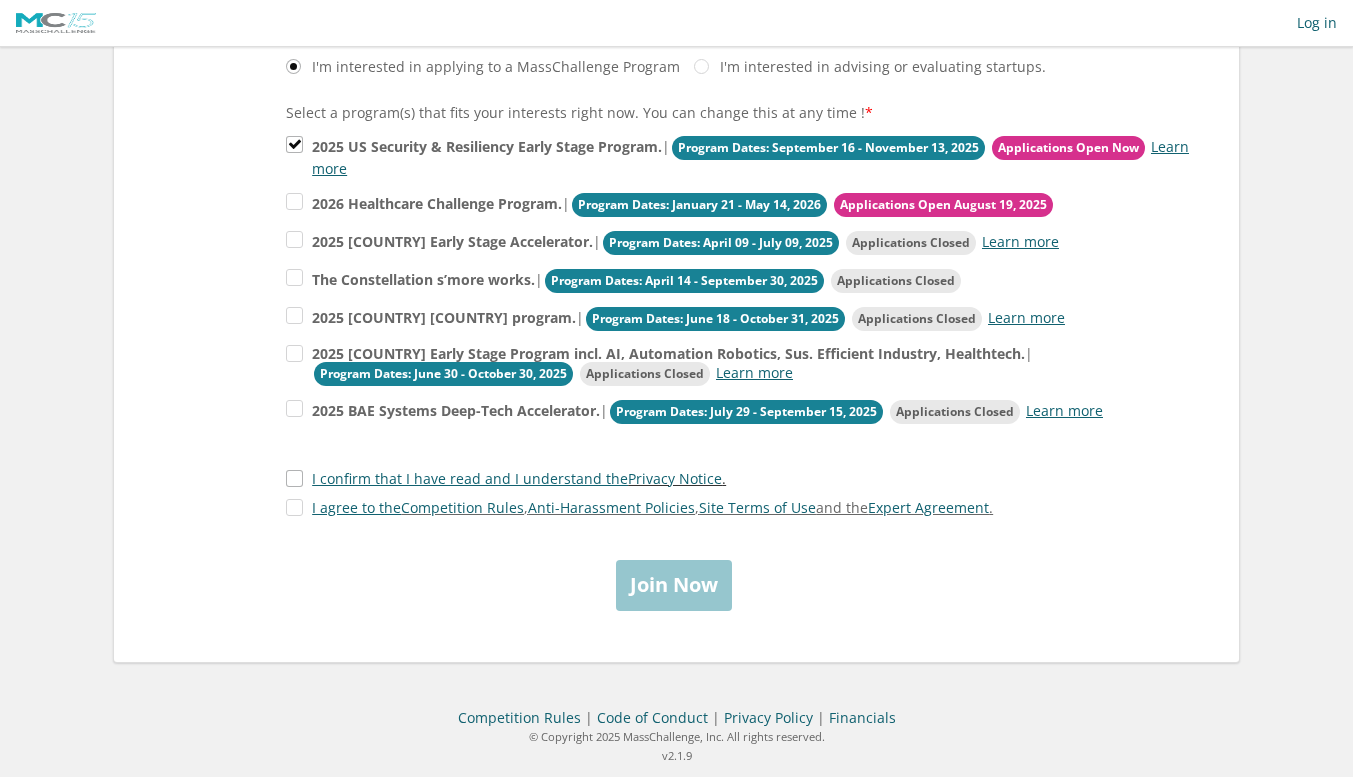 click on "I confirm that I have read and I understand the  [PRIVACY NOTICE] ." at bounding box center (506, 478) 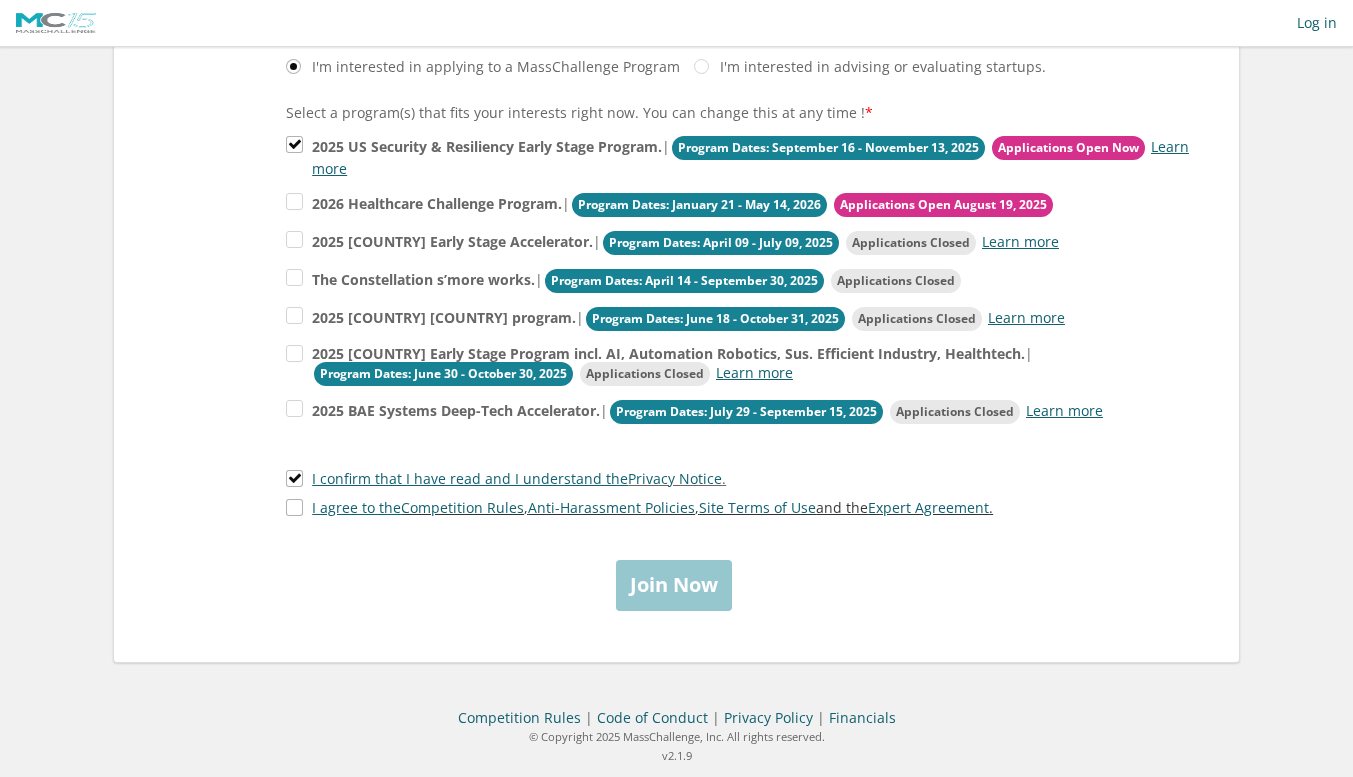 click on "I agree to the  Competition Rules ,  Anti-Harassment Policies ,  Site Terms of Use  and the  Expert Agreement ." at bounding box center (639, 507) 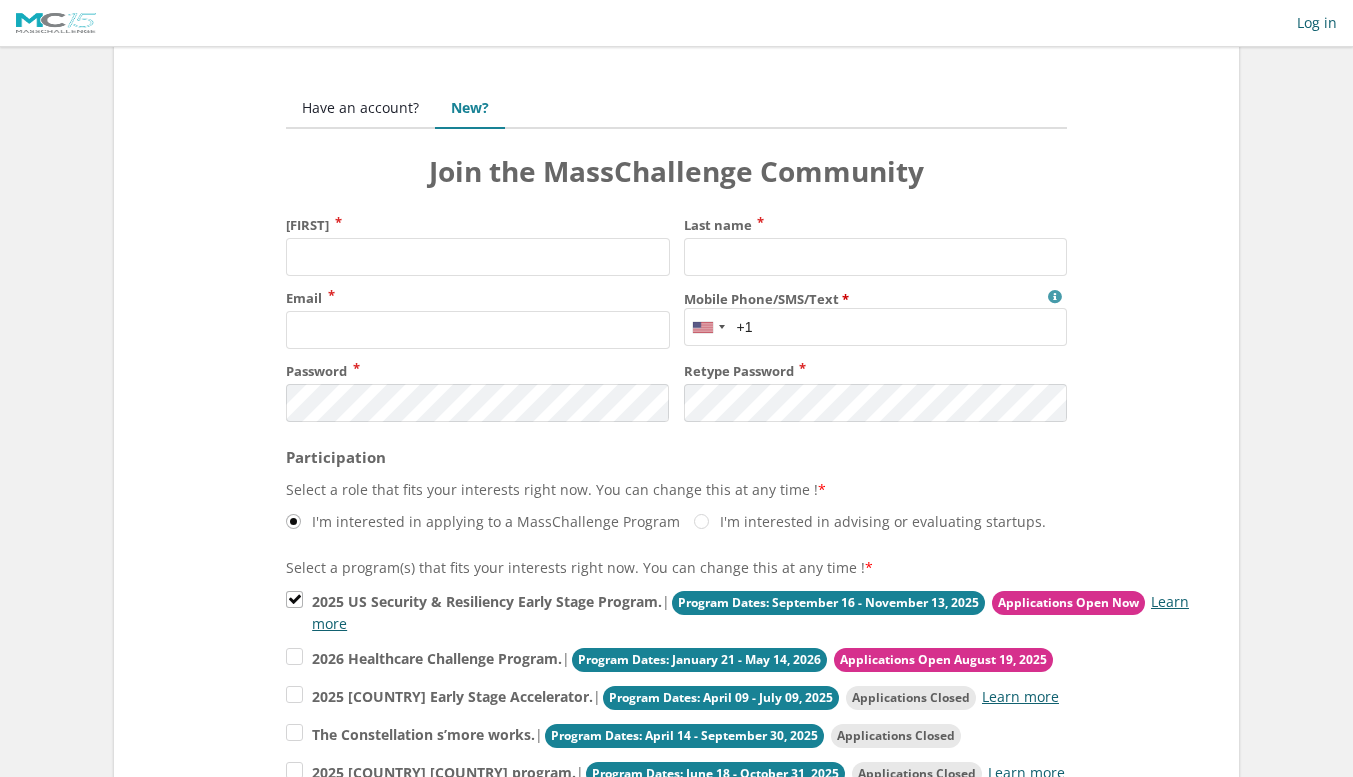 scroll, scrollTop: 22, scrollLeft: 0, axis: vertical 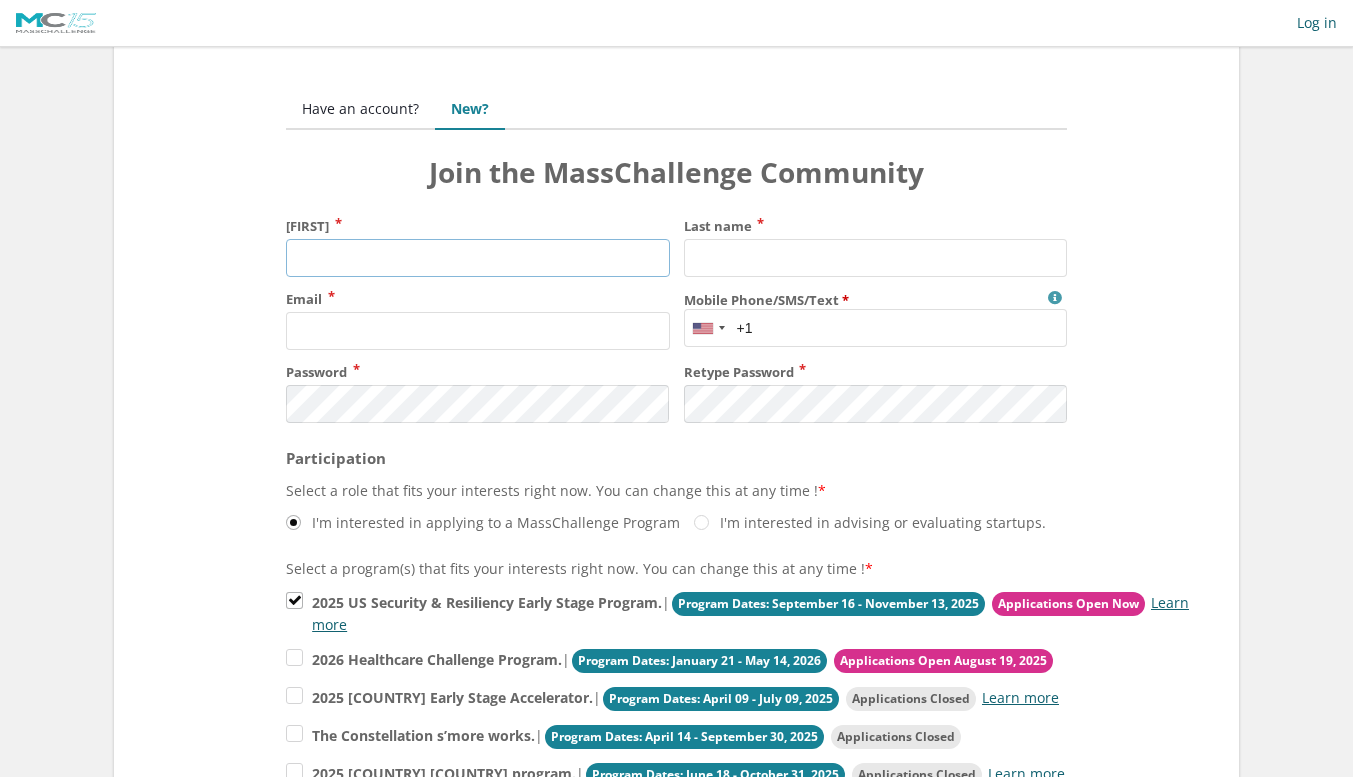 click on "First name" at bounding box center (477, 258) 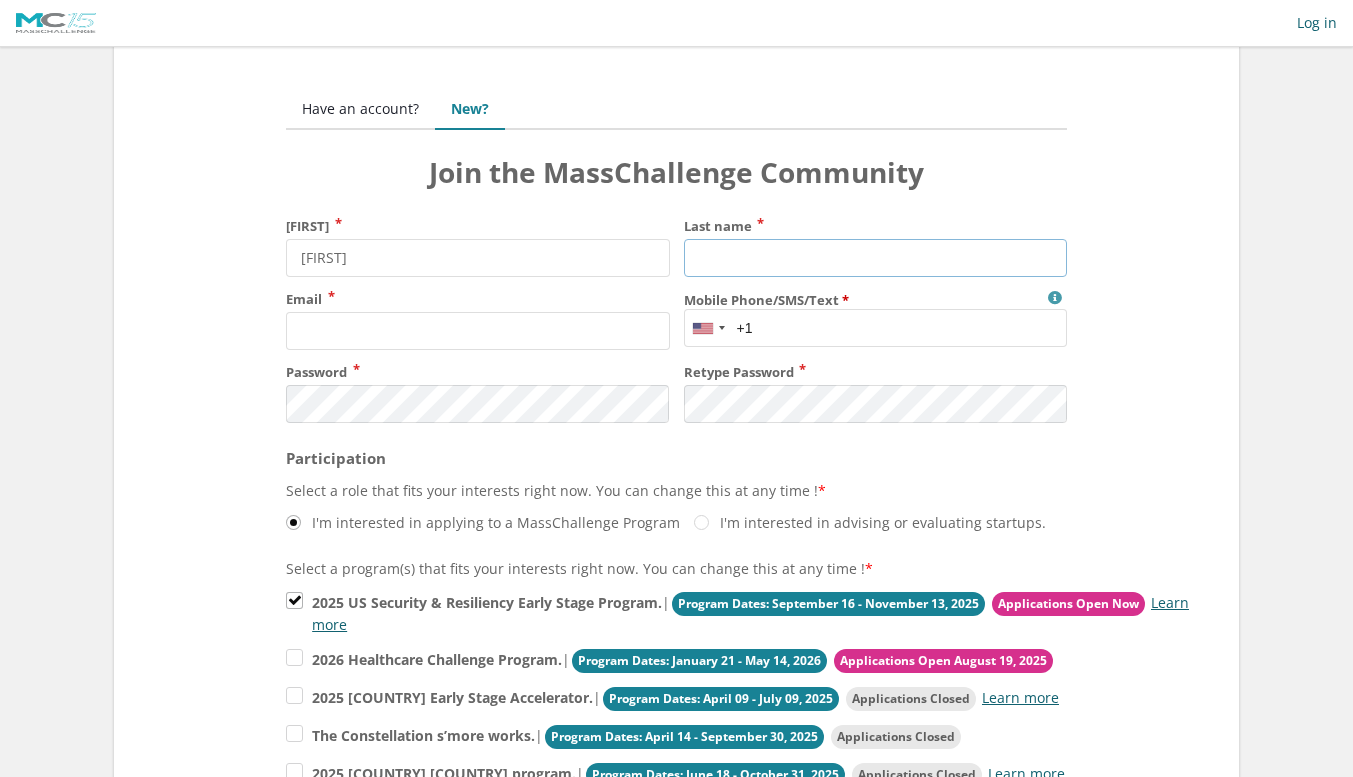 type on "[LAST]" 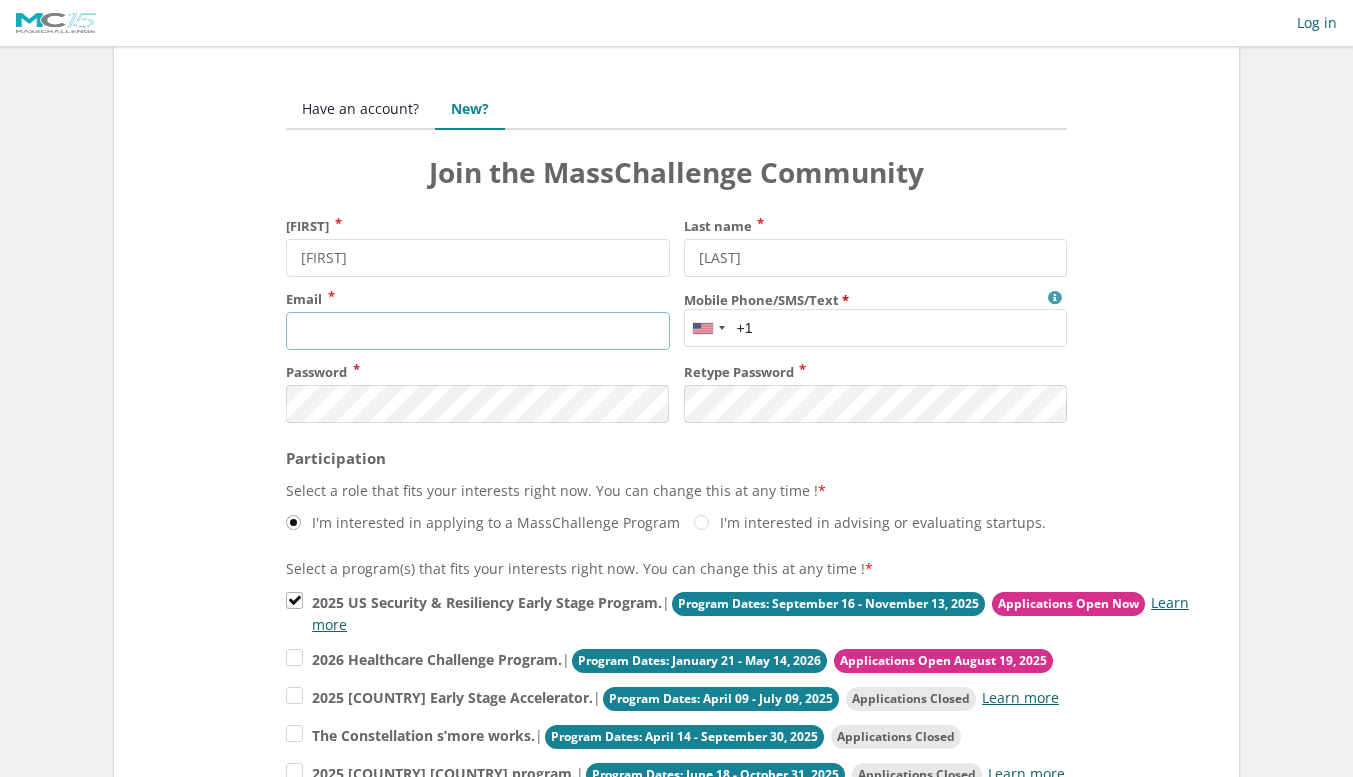 type on "emily.udal@gmail.com" 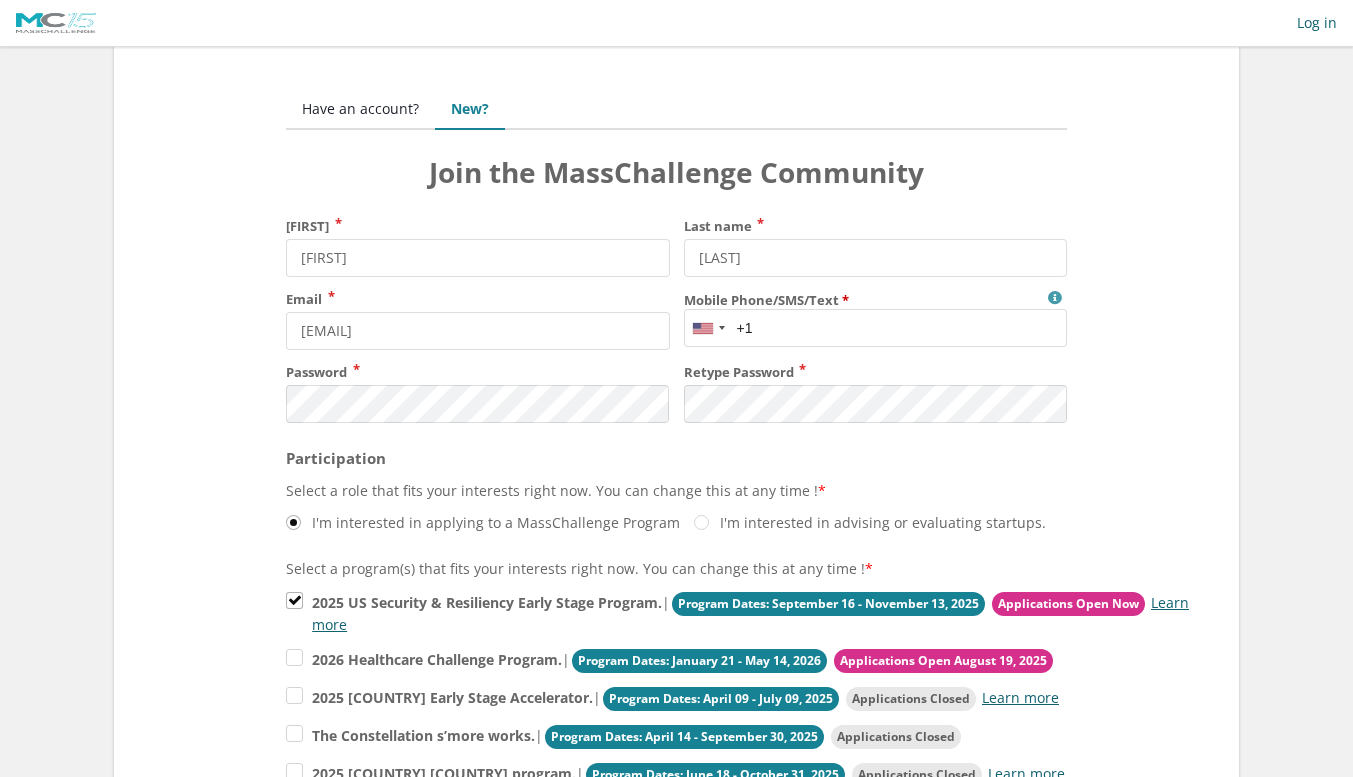 type on "8609420896" 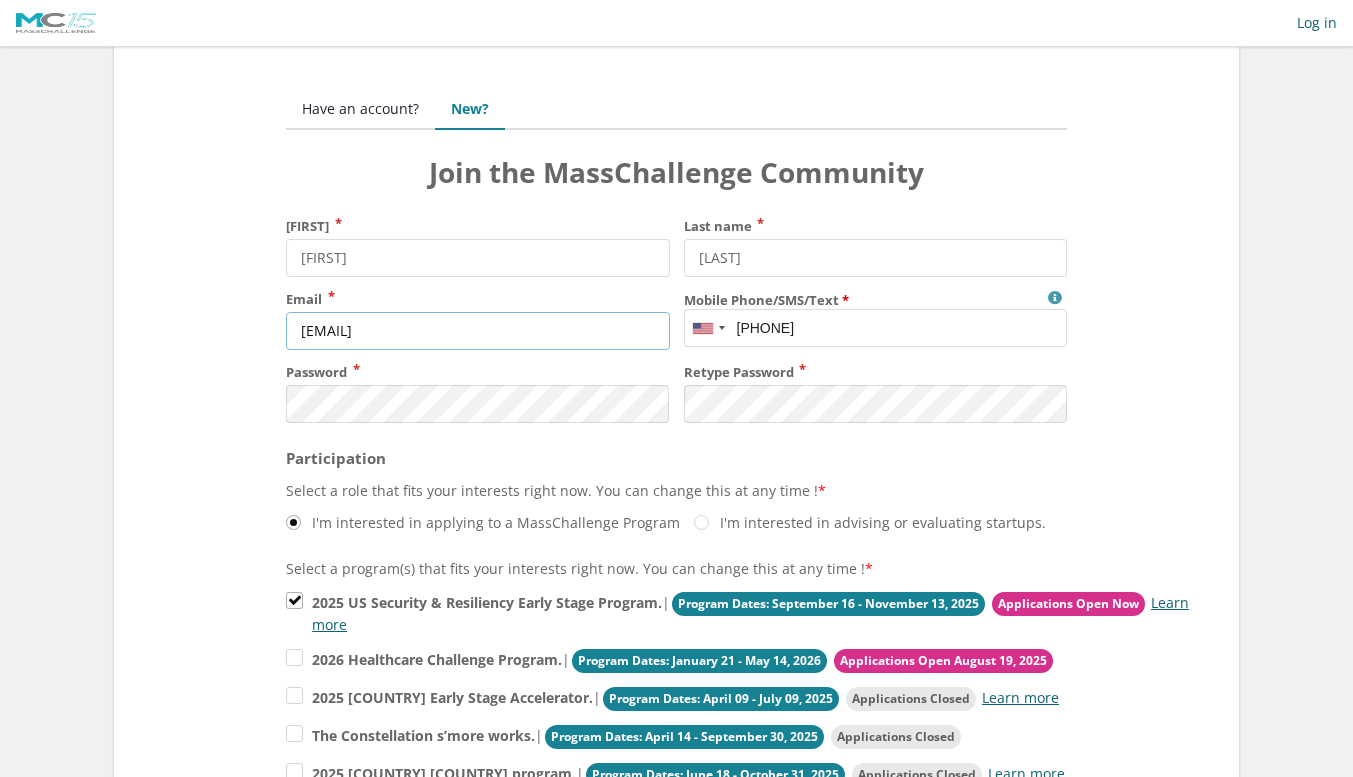 scroll, scrollTop: 1, scrollLeft: 0, axis: vertical 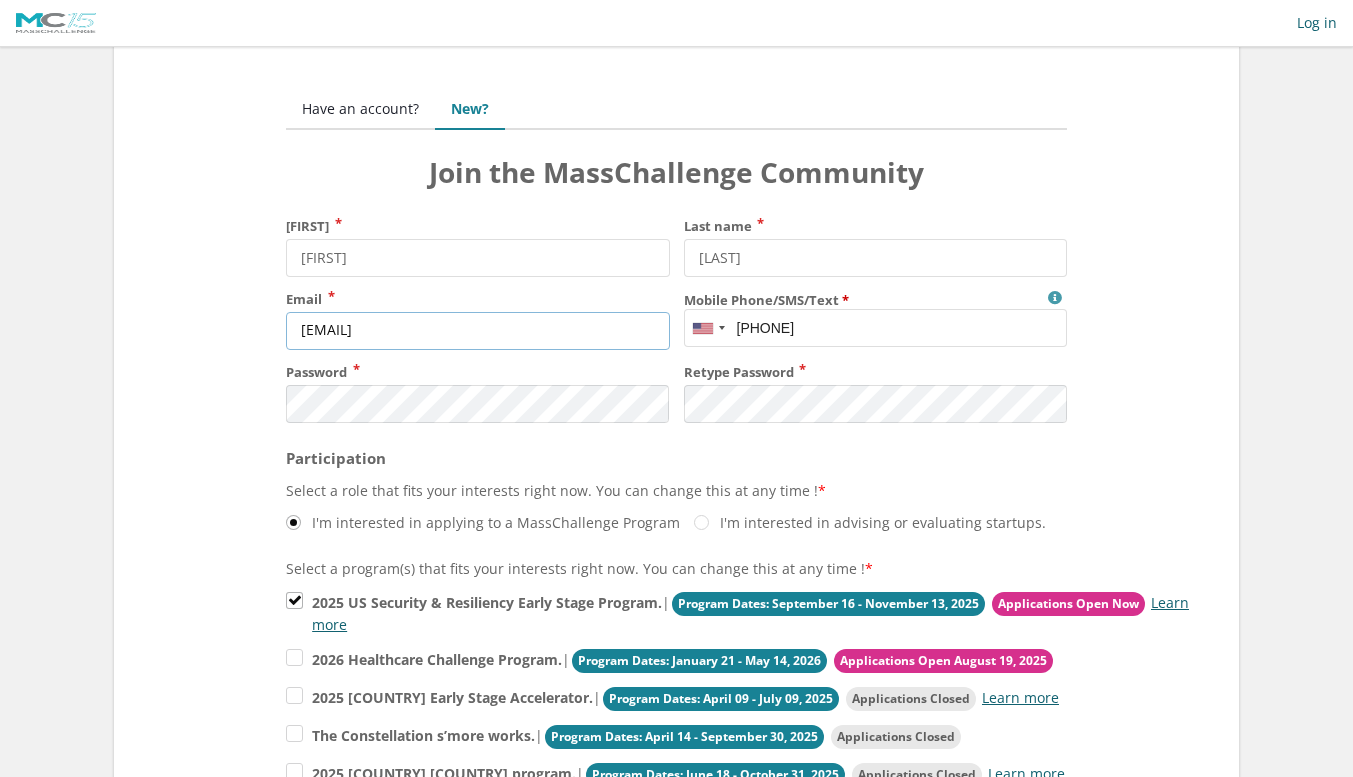drag, startPoint x: 488, startPoint y: 340, endPoint x: 222, endPoint y: 347, distance: 266.0921 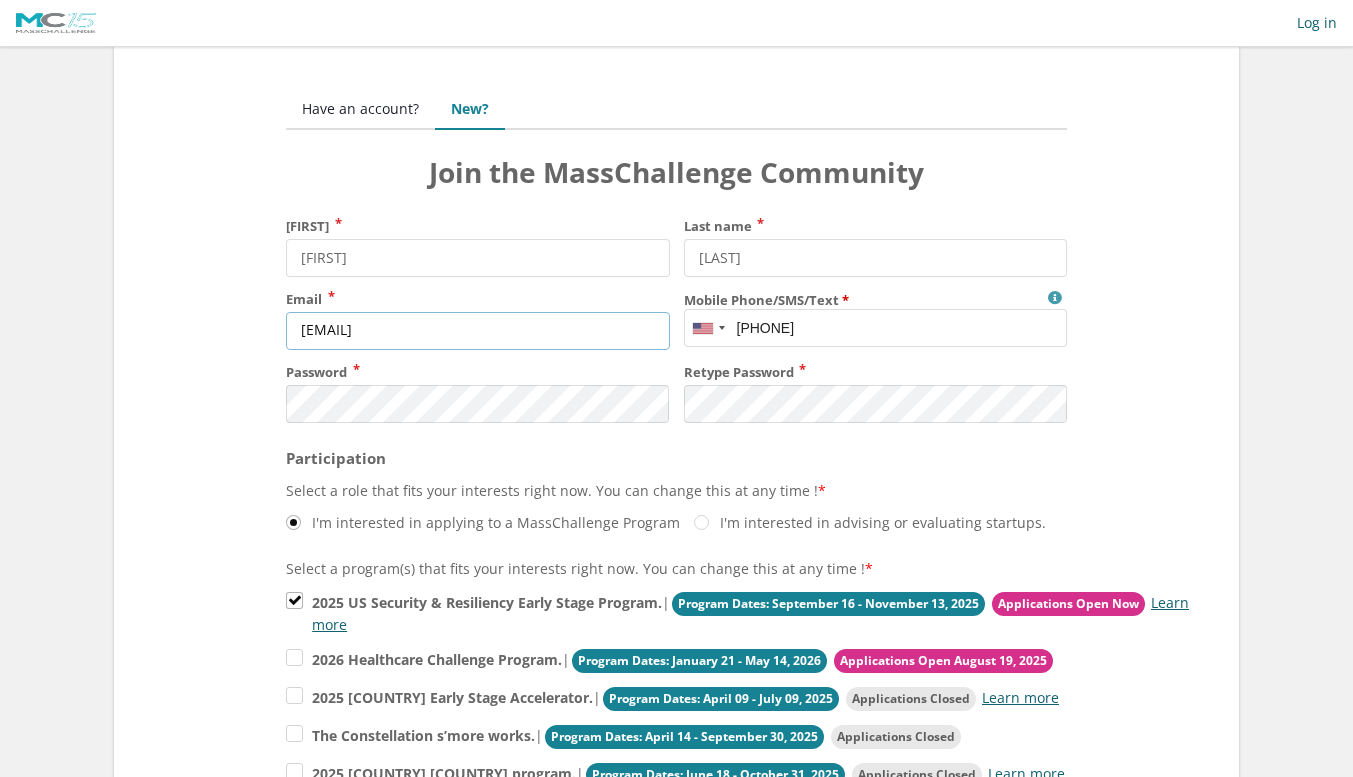 type on "[EMAIL]" 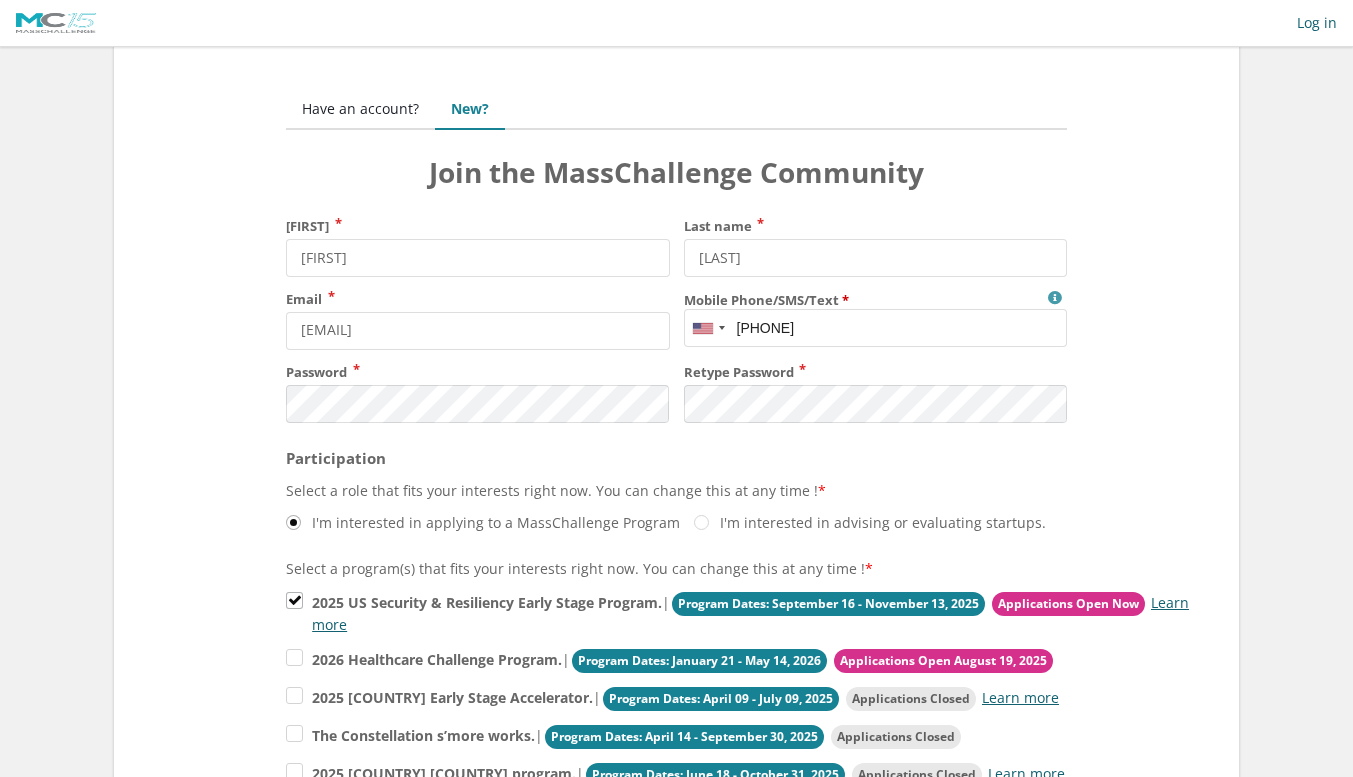 scroll, scrollTop: 0, scrollLeft: 0, axis: both 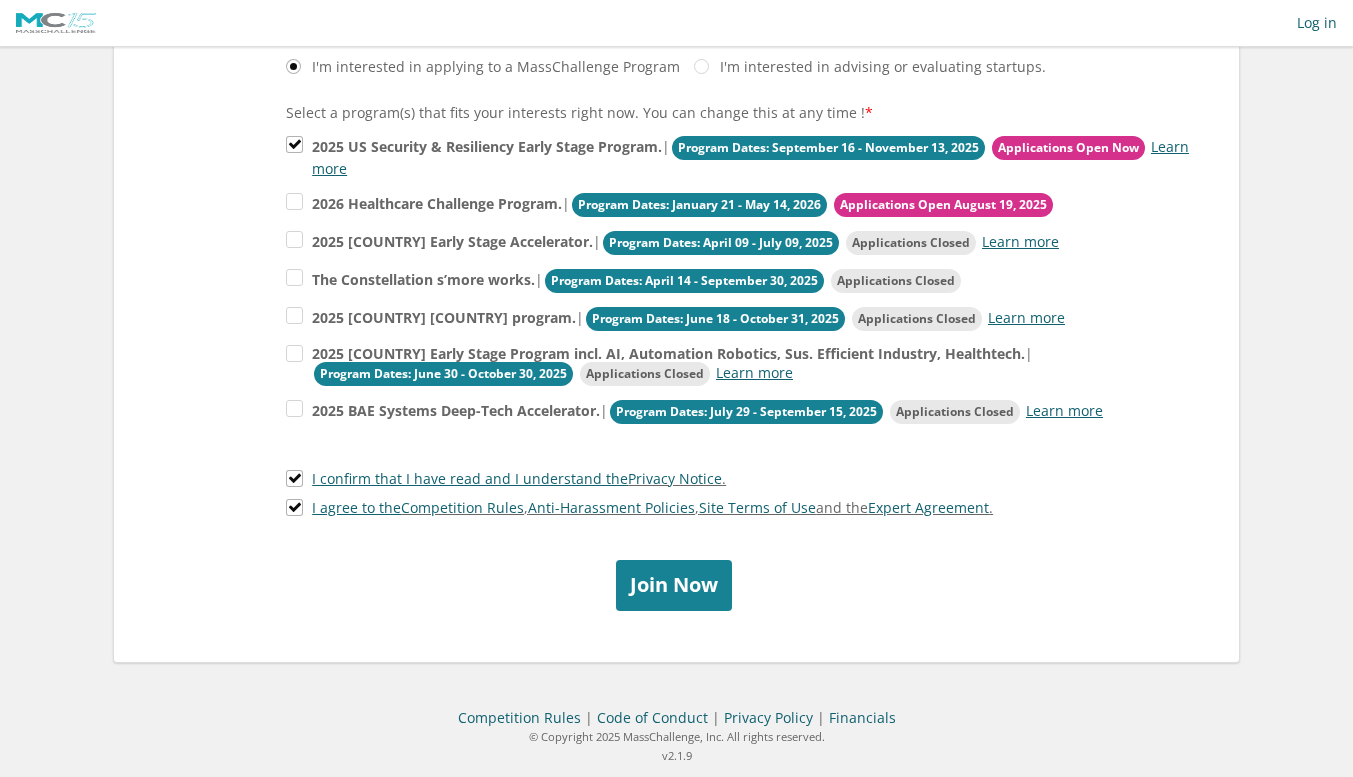 click on "Join Now" at bounding box center (674, 585) 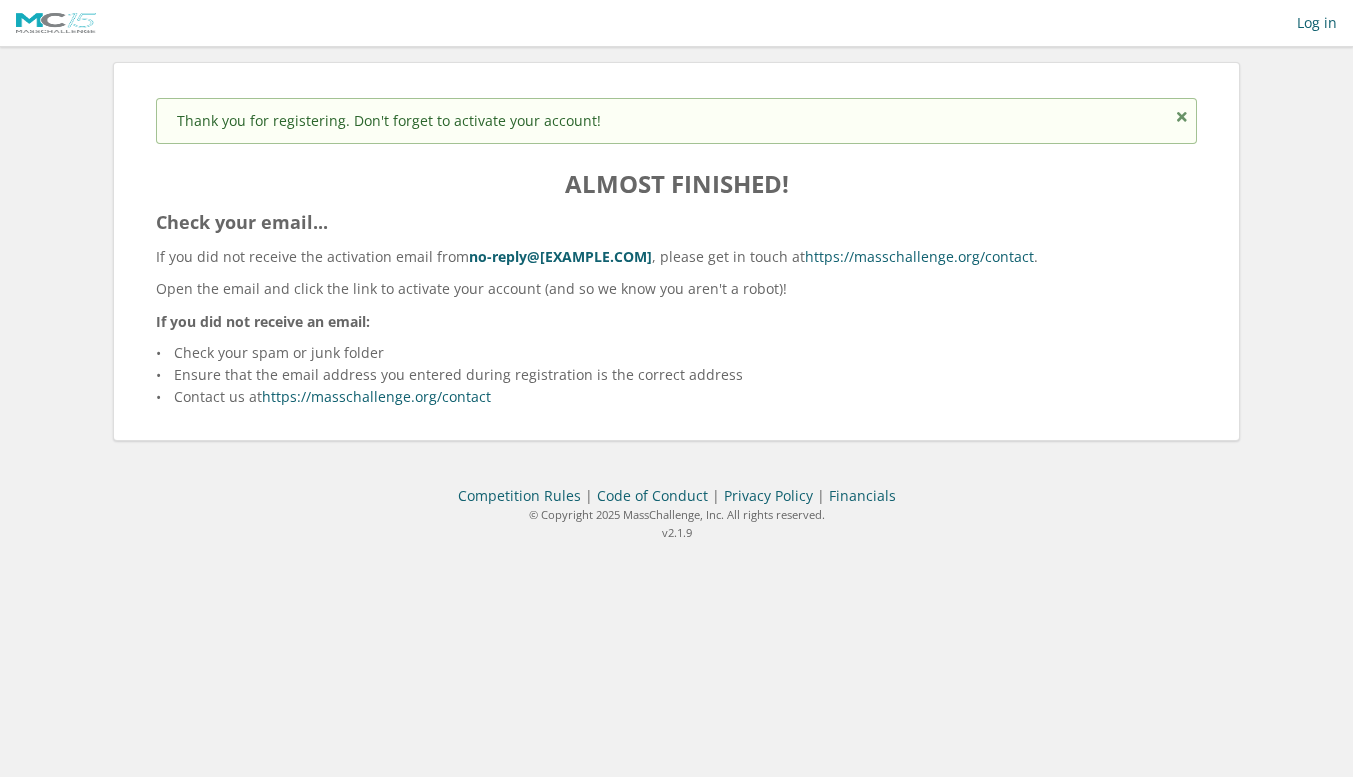 scroll, scrollTop: 0, scrollLeft: 0, axis: both 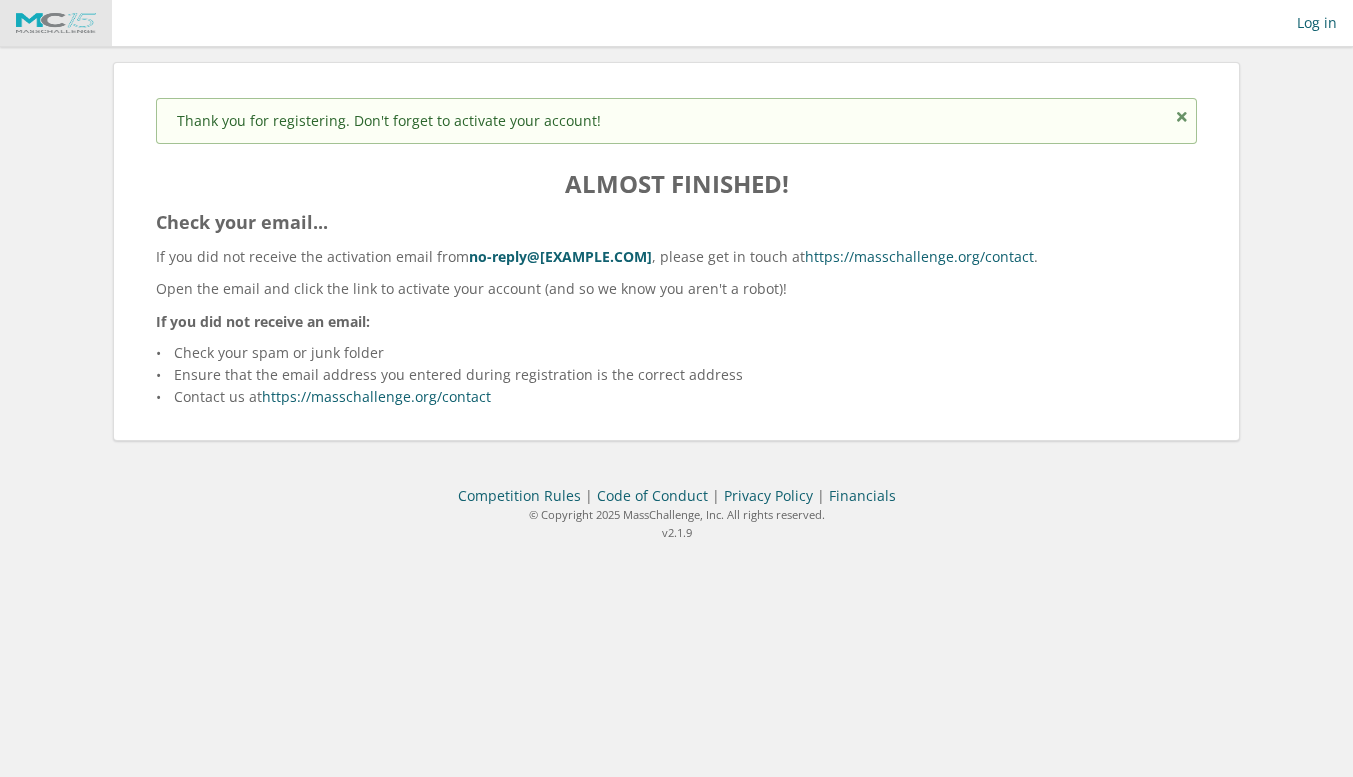click at bounding box center (56, 23) 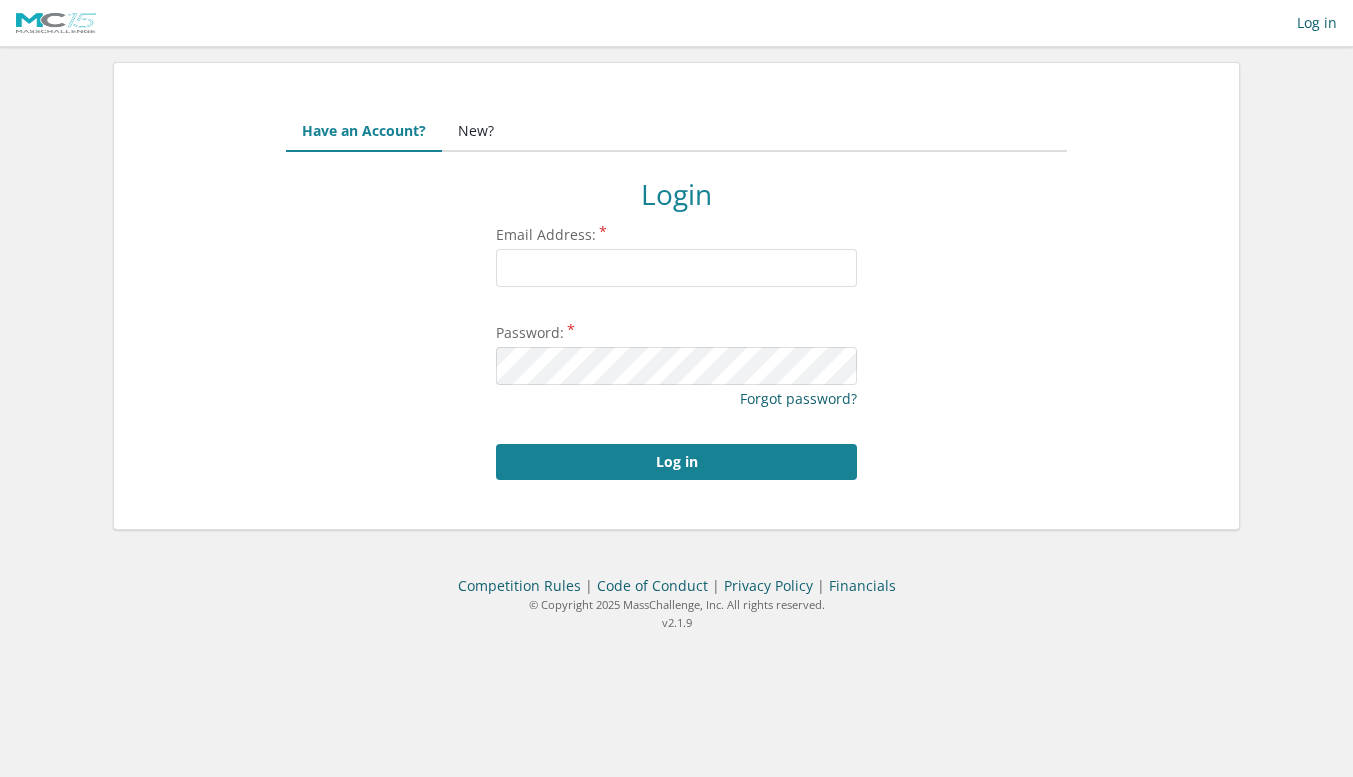 scroll, scrollTop: 0, scrollLeft: 0, axis: both 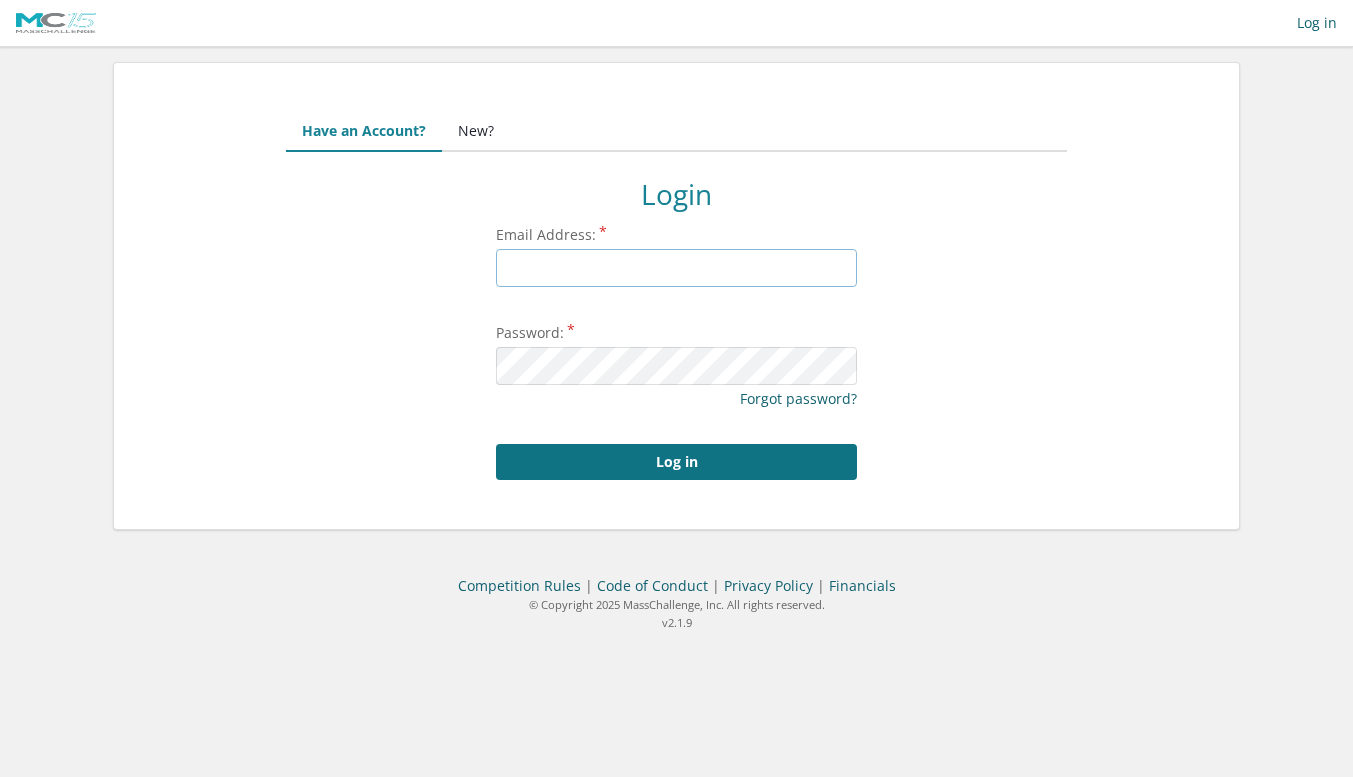 type on "[EMAIL]" 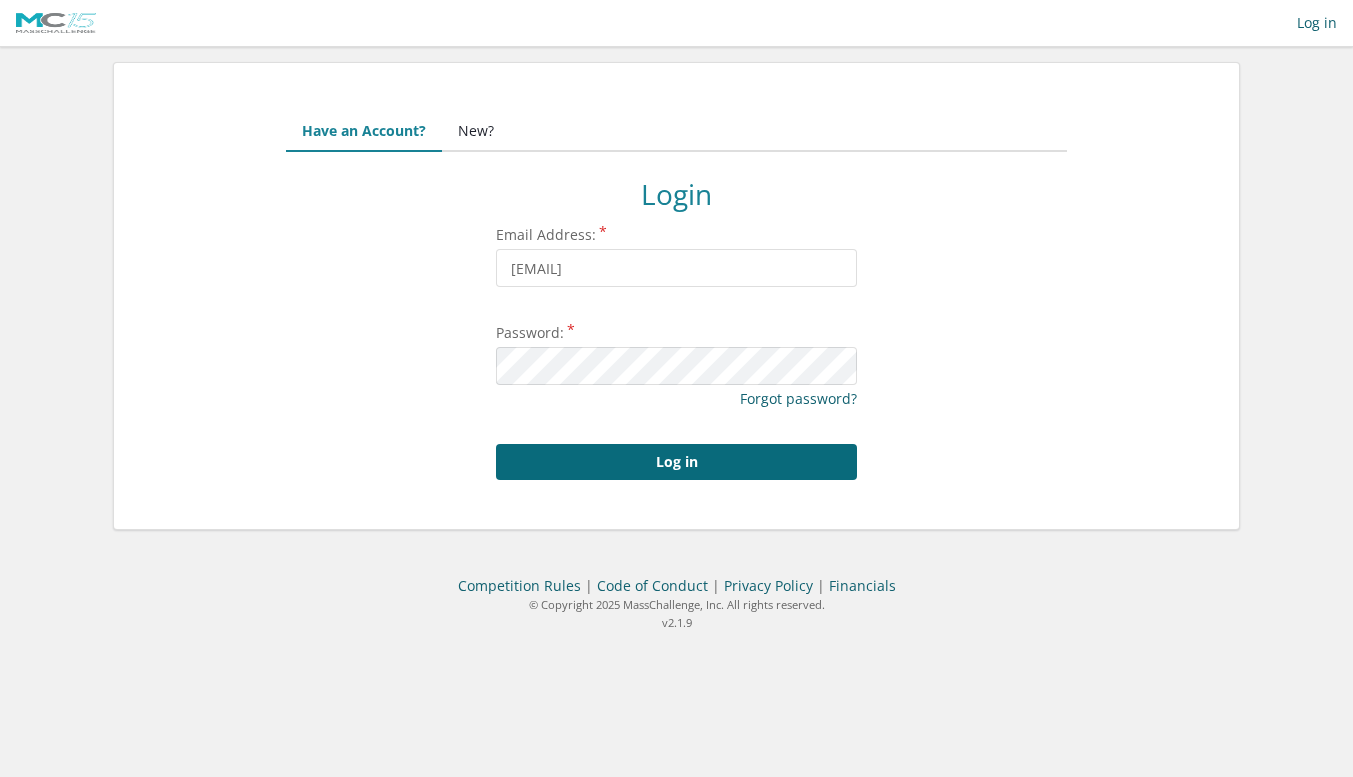 click on "Log in" at bounding box center (676, 462) 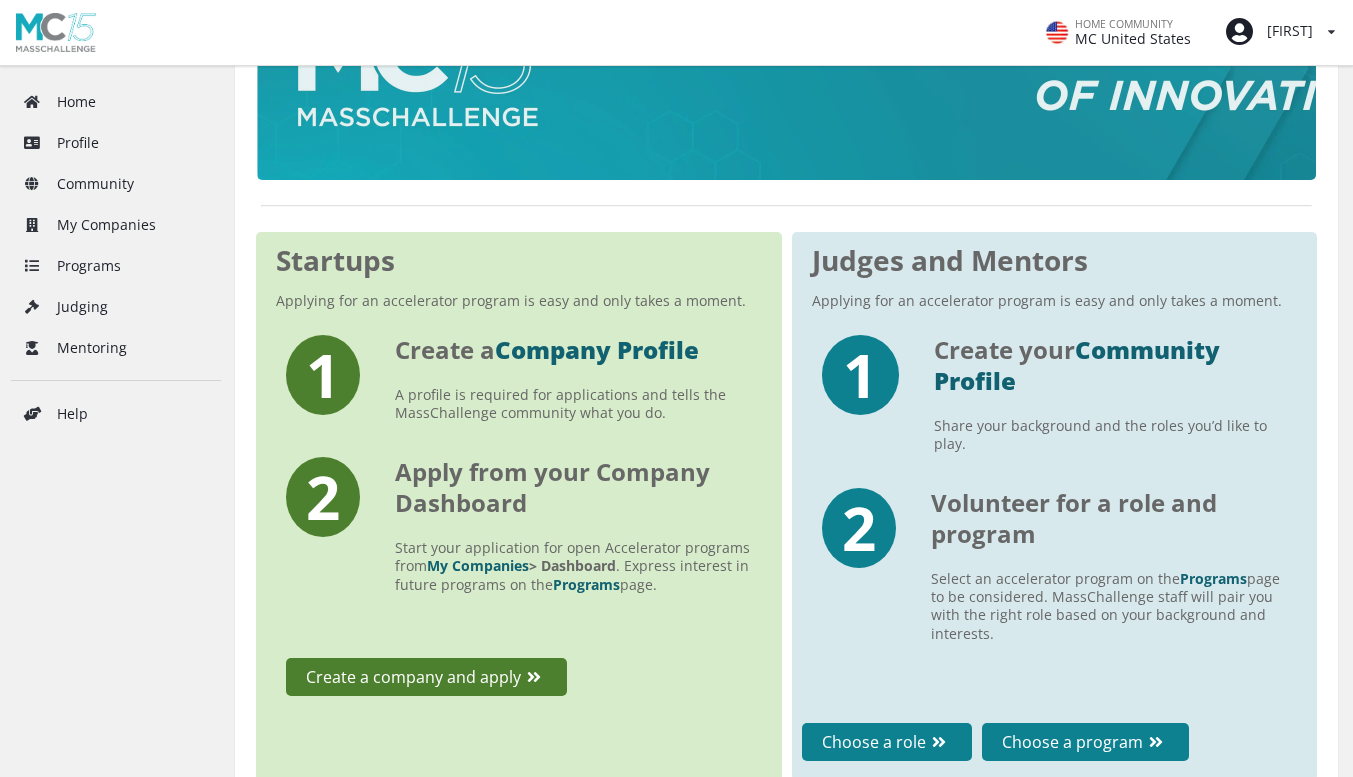 scroll, scrollTop: 197, scrollLeft: 0, axis: vertical 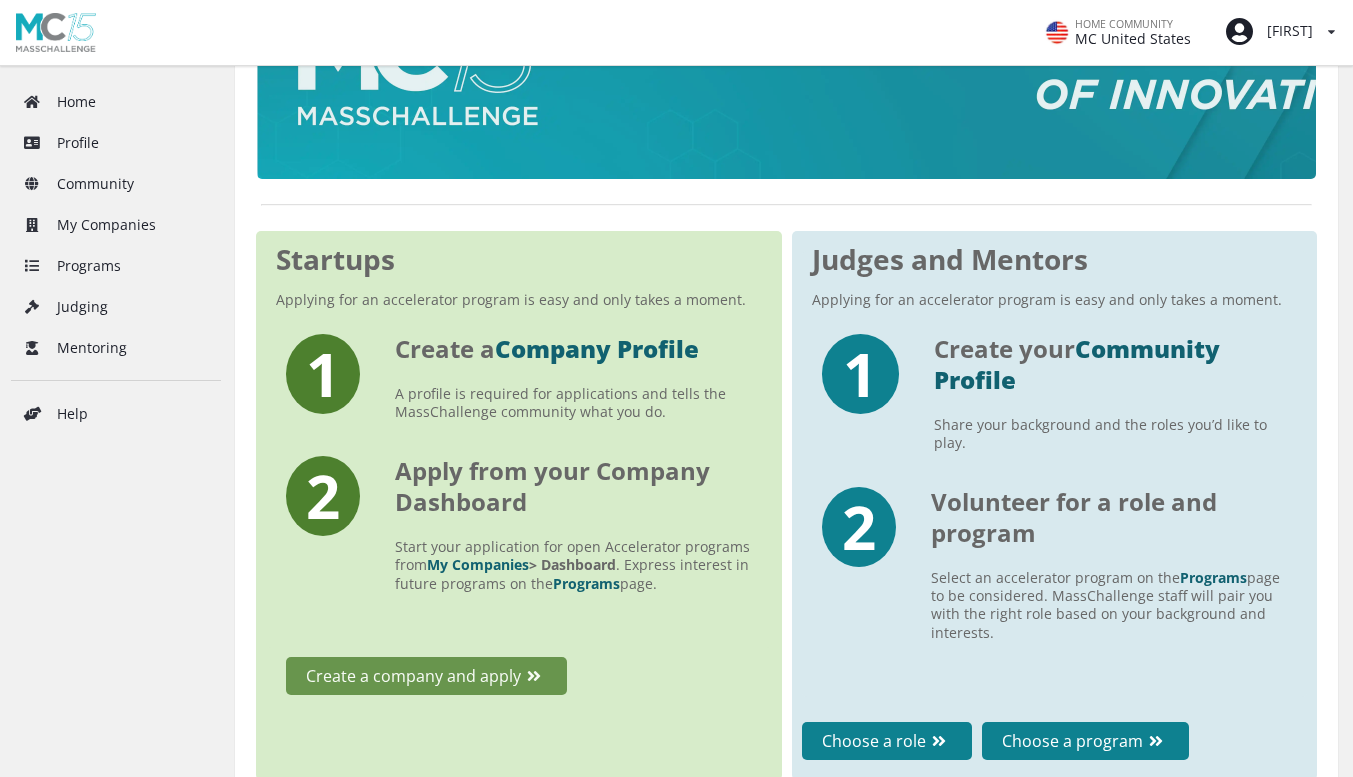 click on "Create a company and apply" at bounding box center (426, 676) 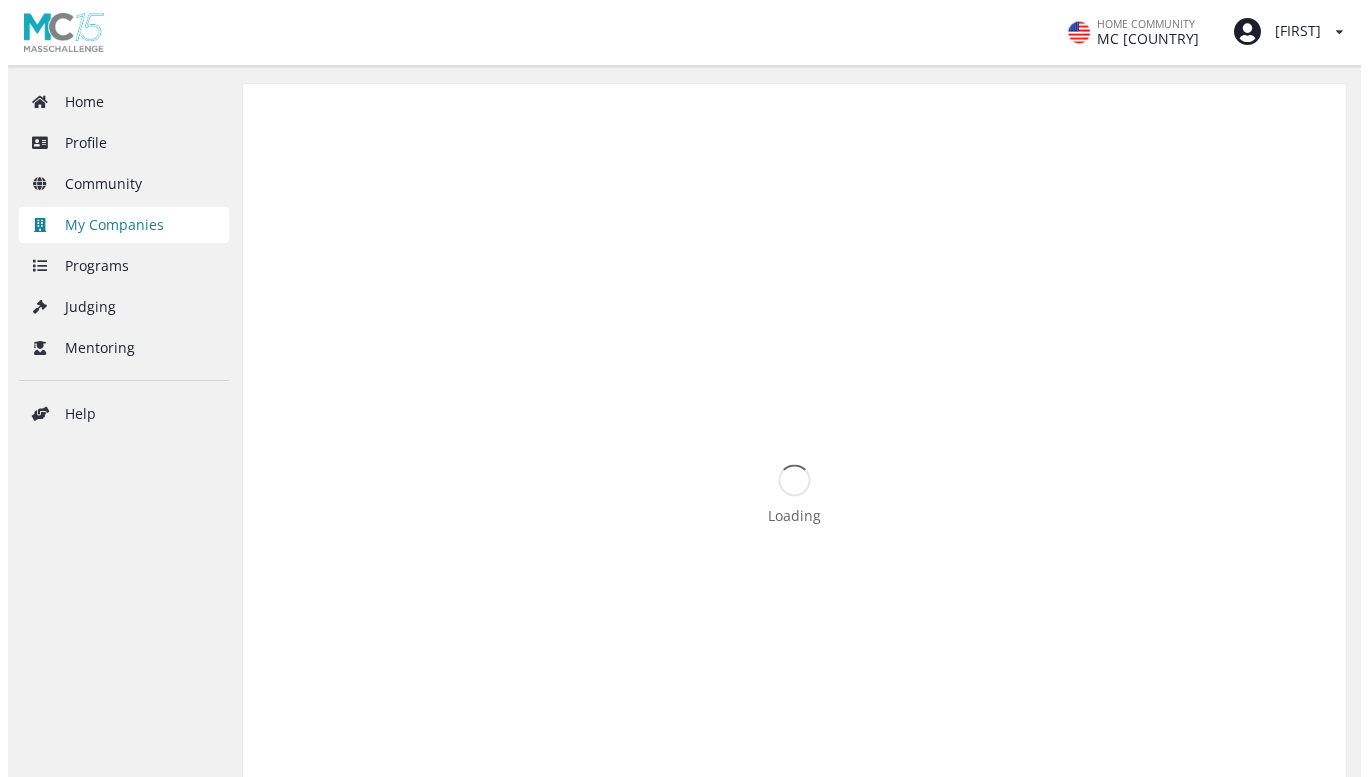 scroll, scrollTop: 0, scrollLeft: 0, axis: both 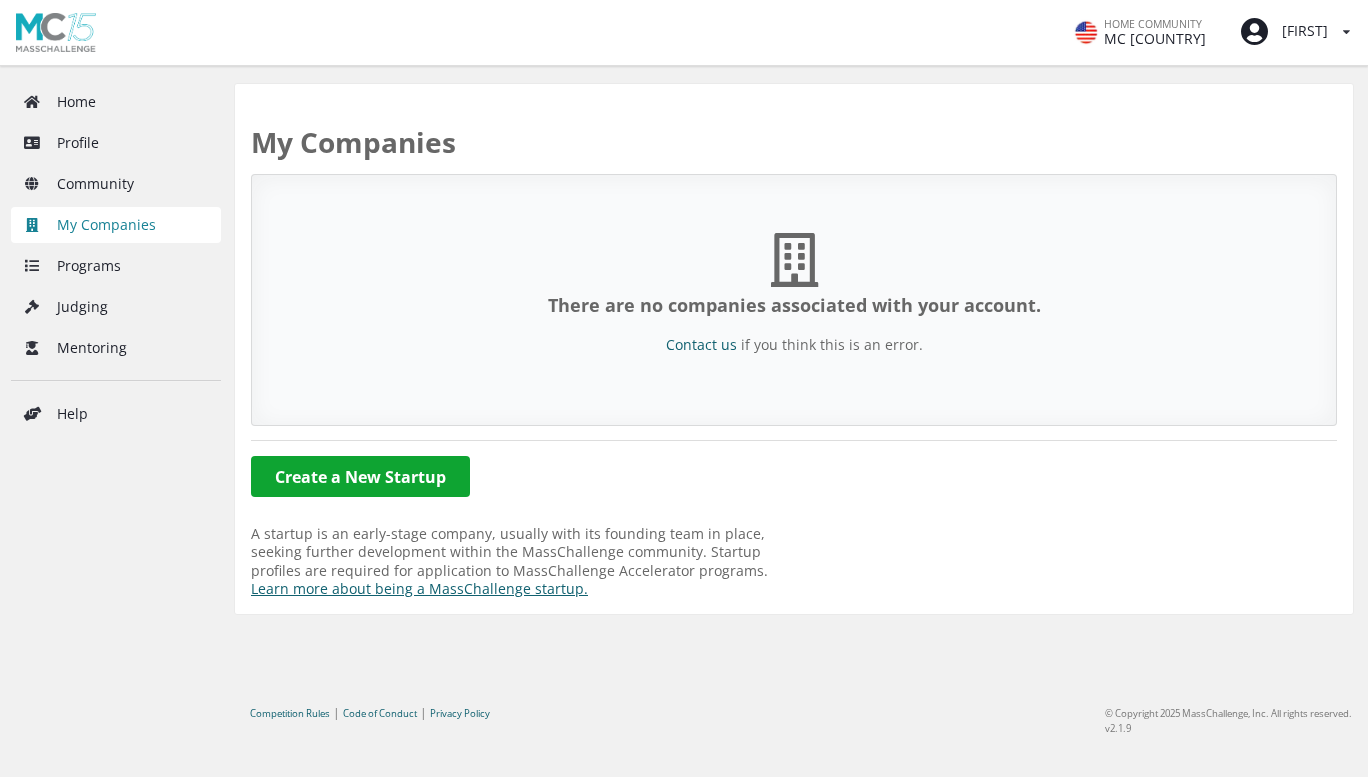 click on "Create a New Startup" at bounding box center (360, 476) 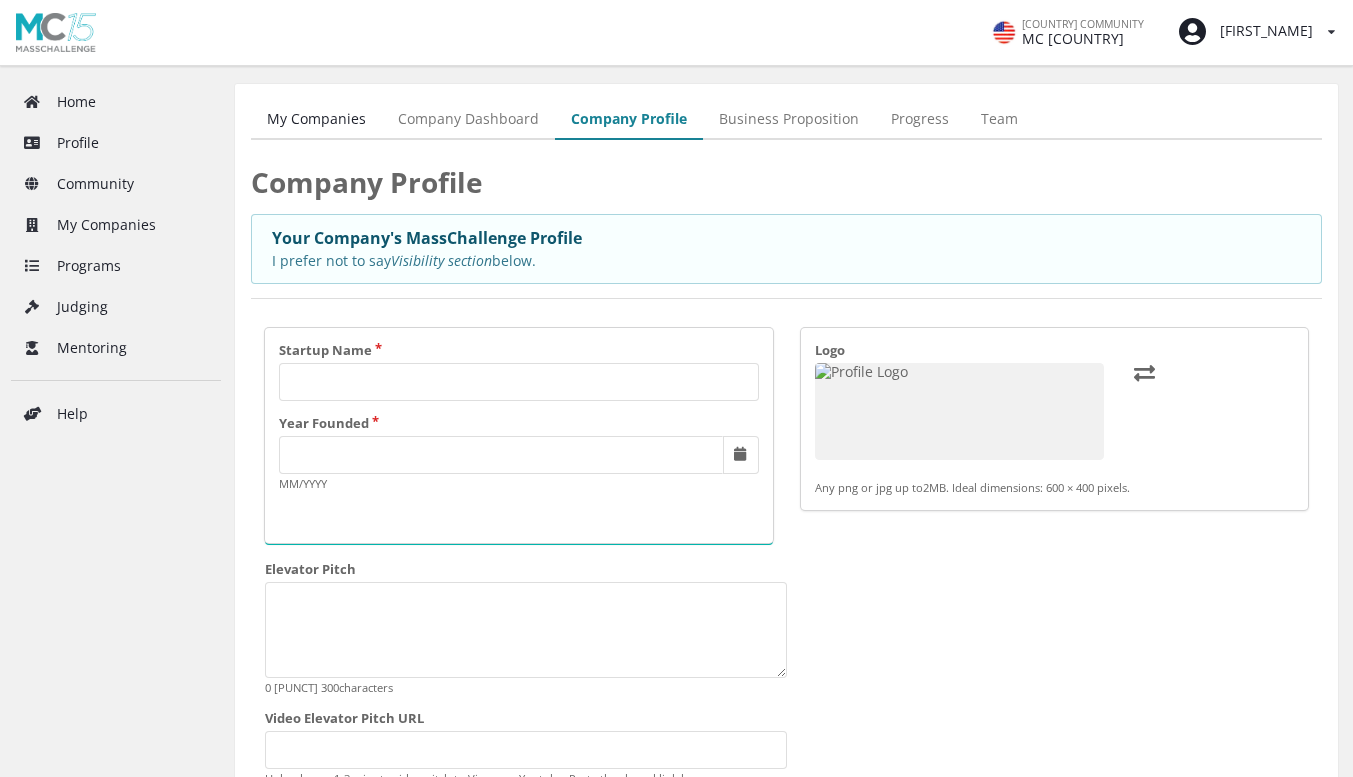 scroll, scrollTop: 0, scrollLeft: 0, axis: both 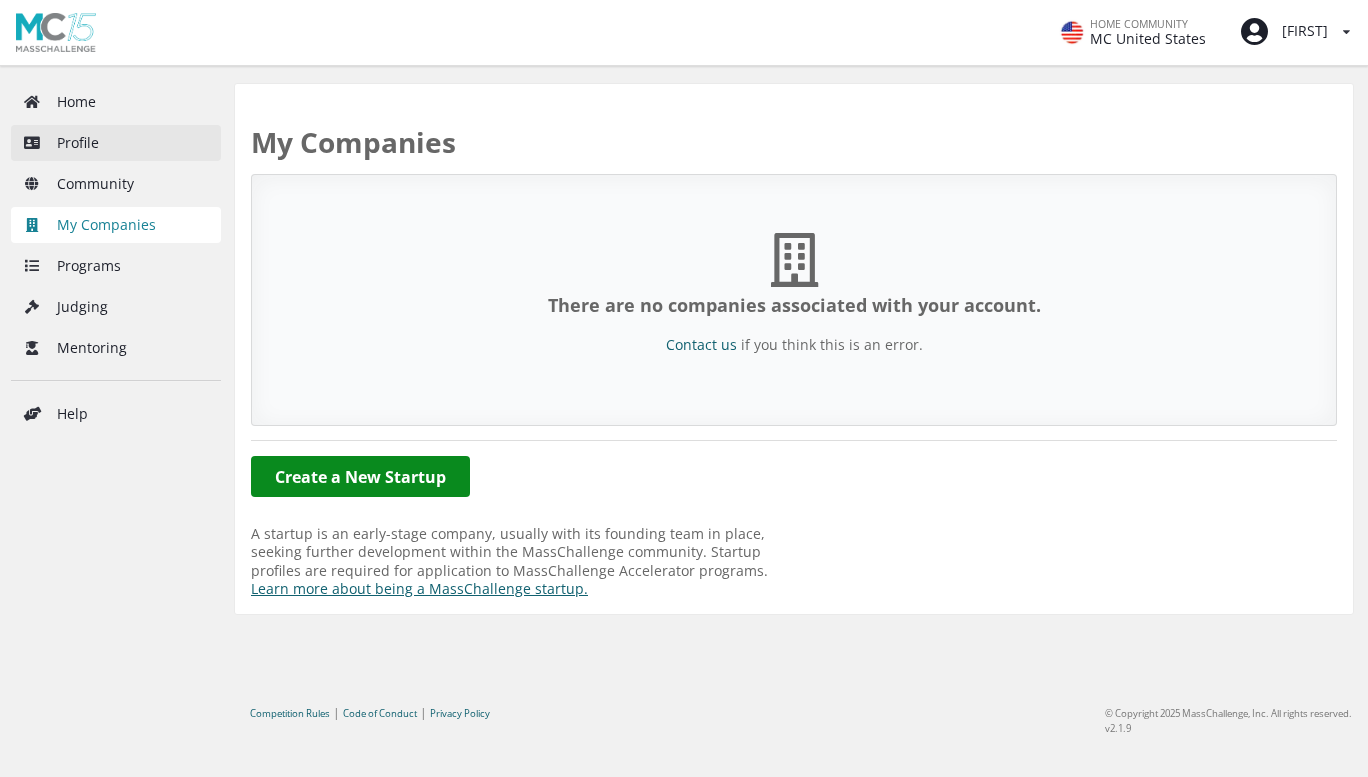click on "Profile" at bounding box center [116, 143] 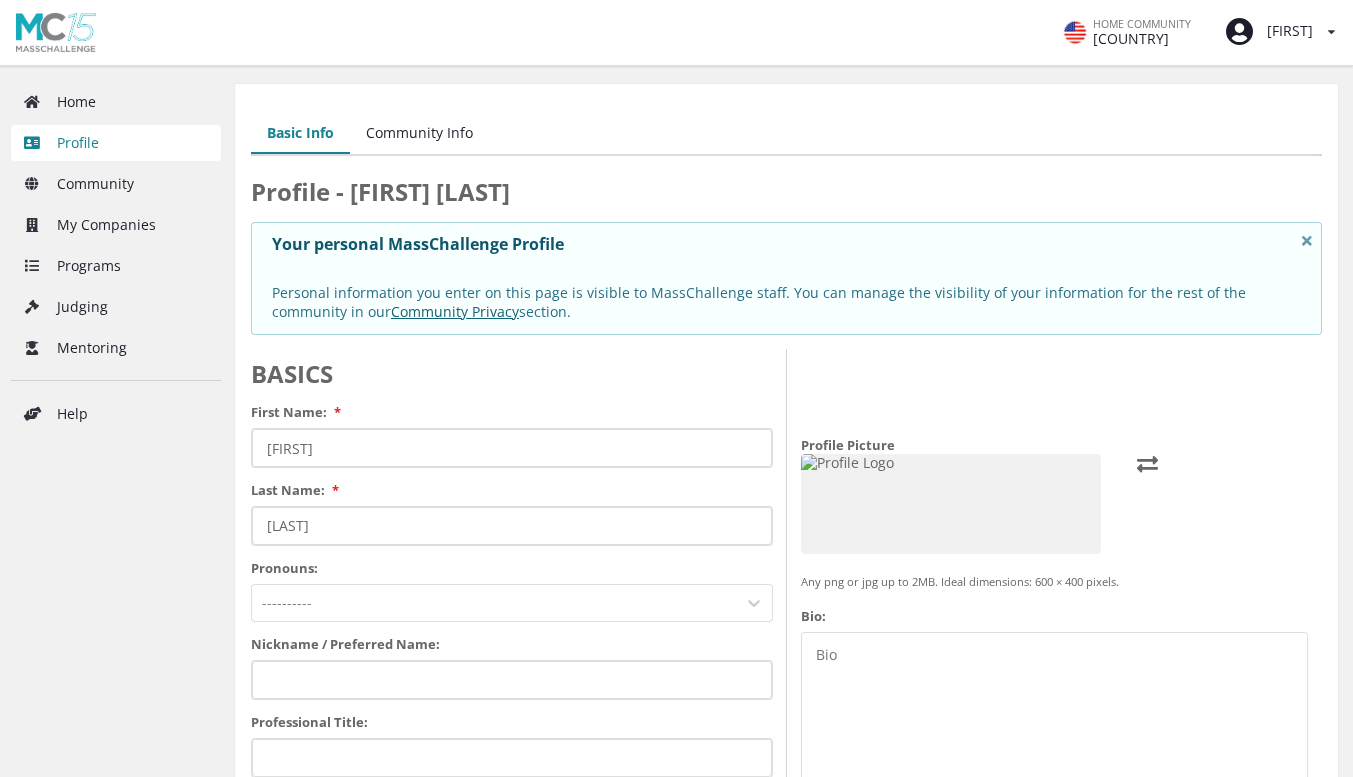 scroll, scrollTop: 0, scrollLeft: 0, axis: both 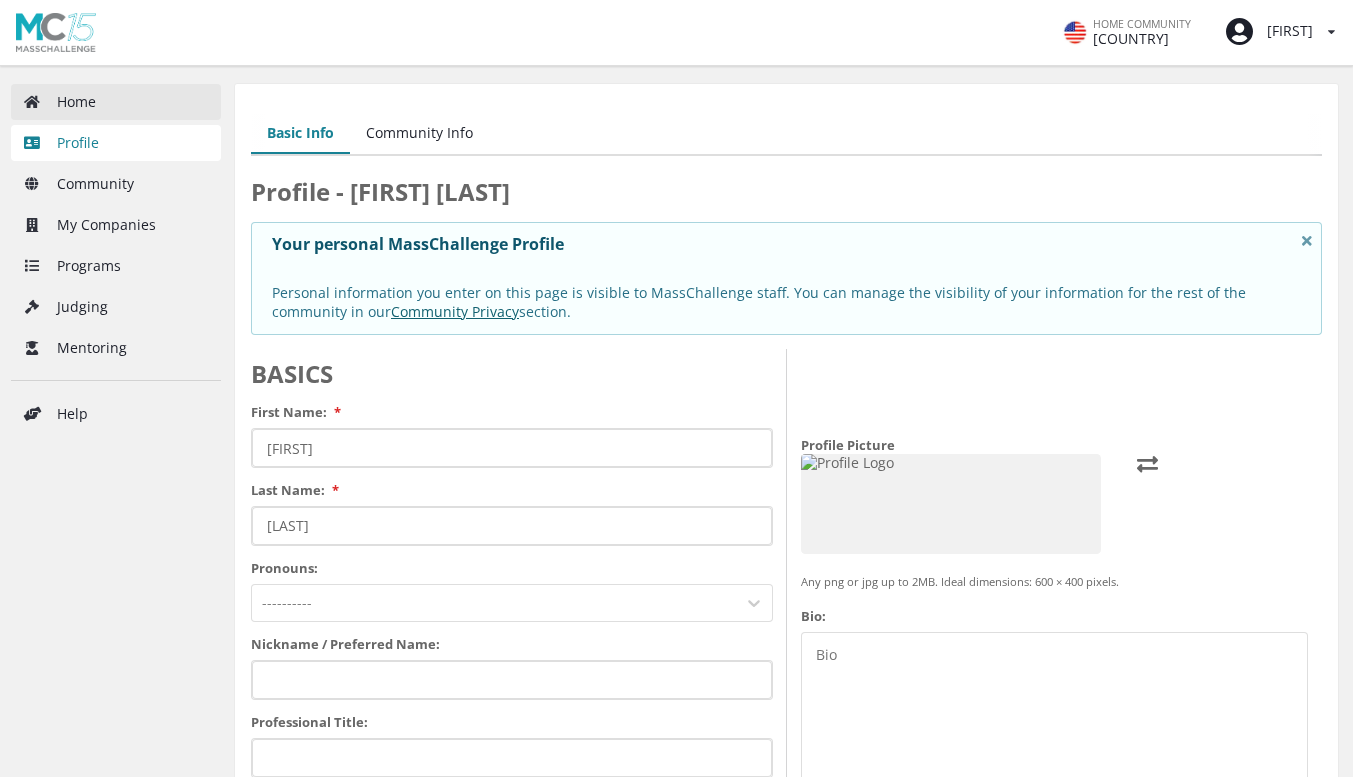click on "Home" at bounding box center [116, 102] 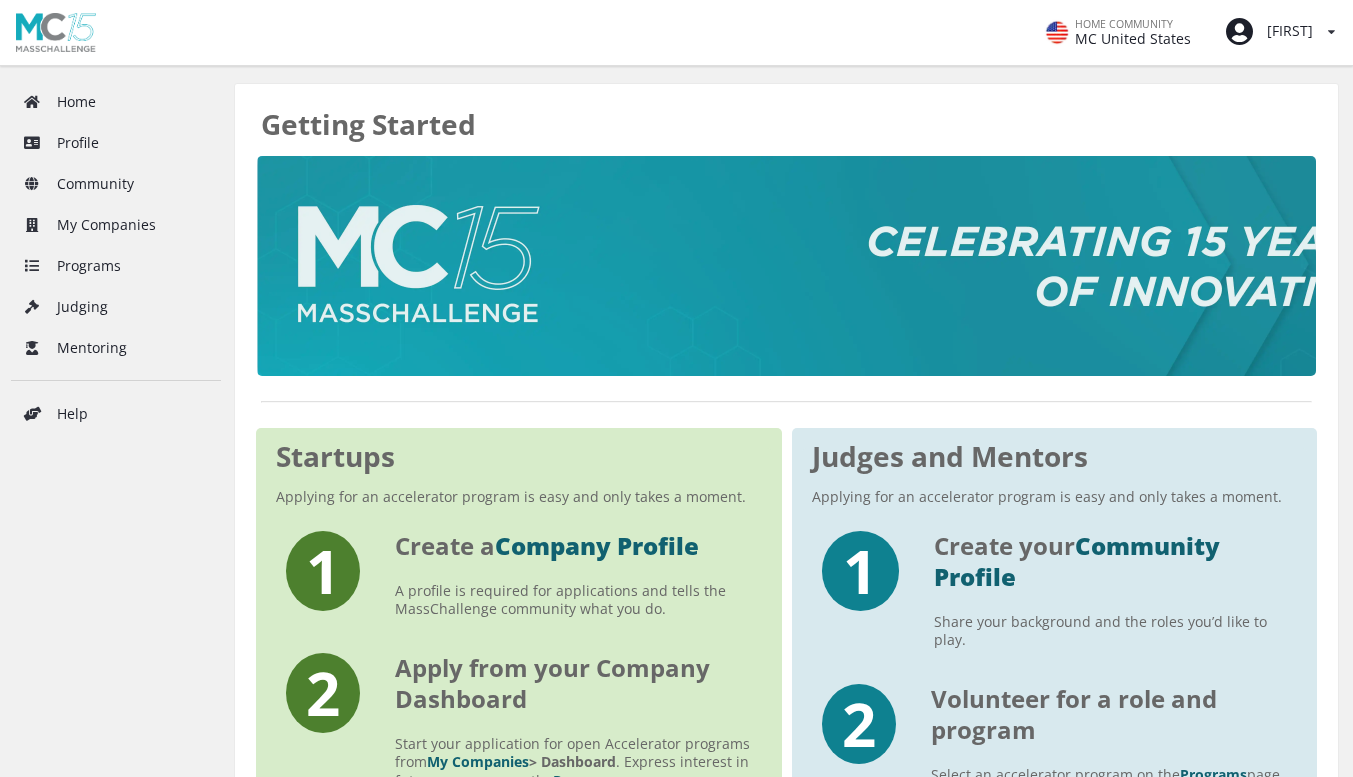 scroll, scrollTop: 0, scrollLeft: 0, axis: both 